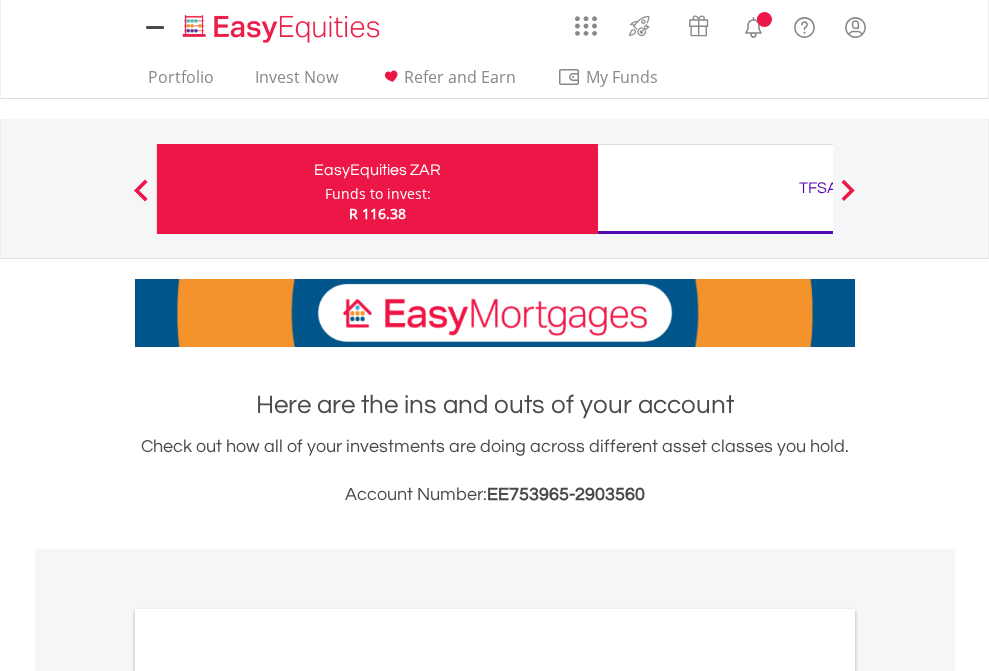 scroll, scrollTop: 0, scrollLeft: 0, axis: both 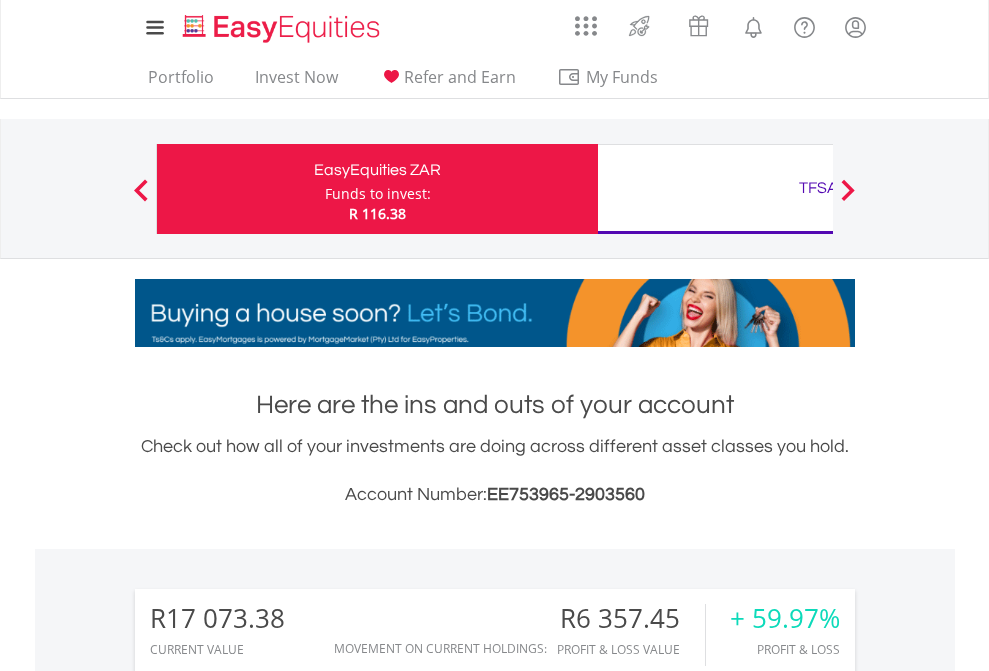 click on "Funds to invest:" at bounding box center (378, 194) 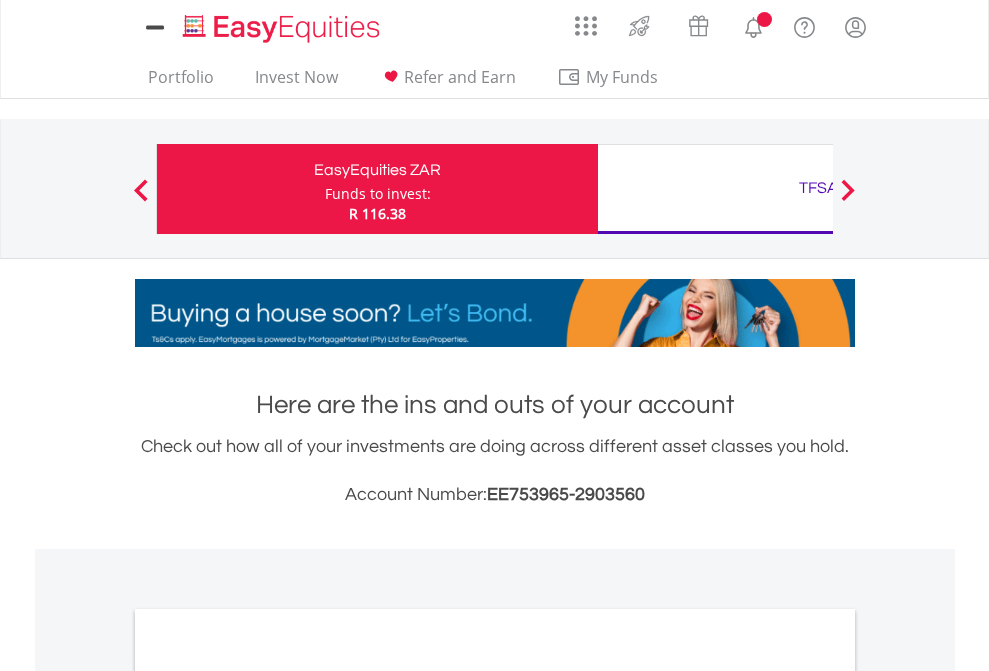 scroll, scrollTop: 0, scrollLeft: 0, axis: both 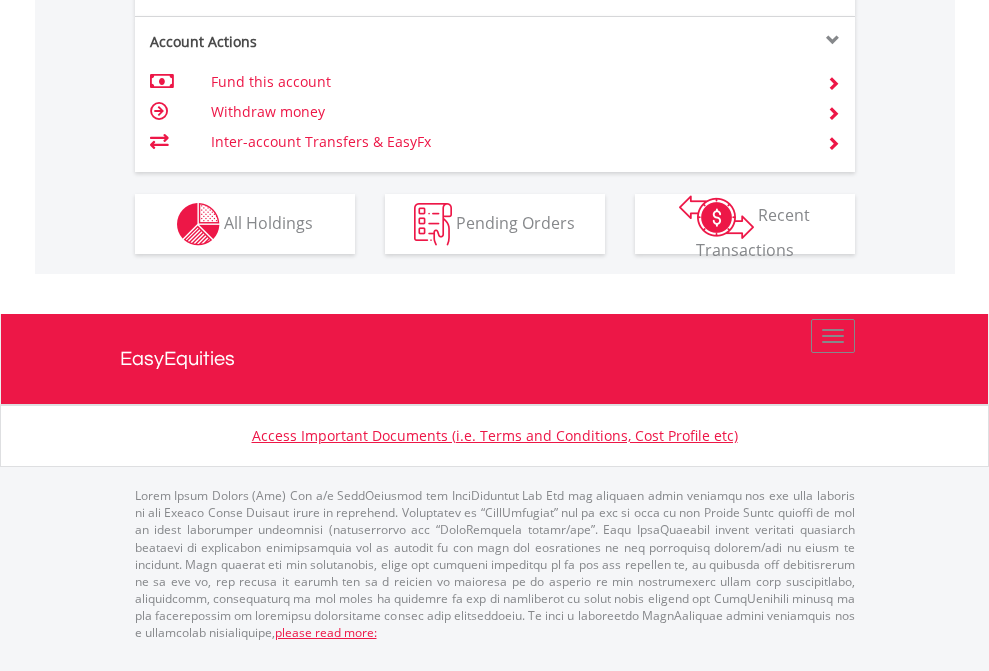 click on "Investment types" at bounding box center [706, -337] 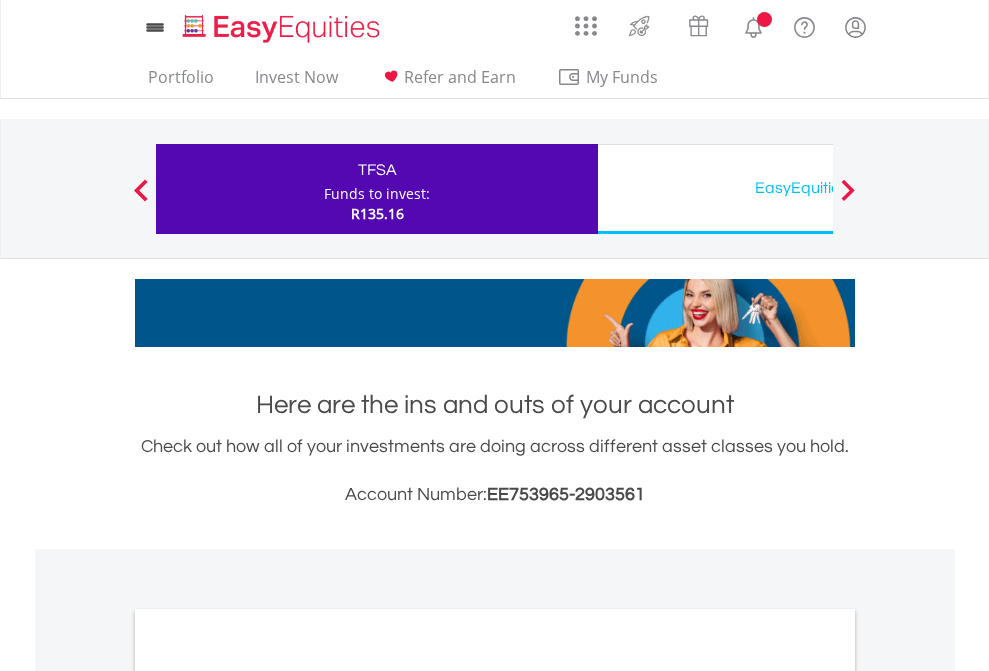 scroll, scrollTop: 0, scrollLeft: 0, axis: both 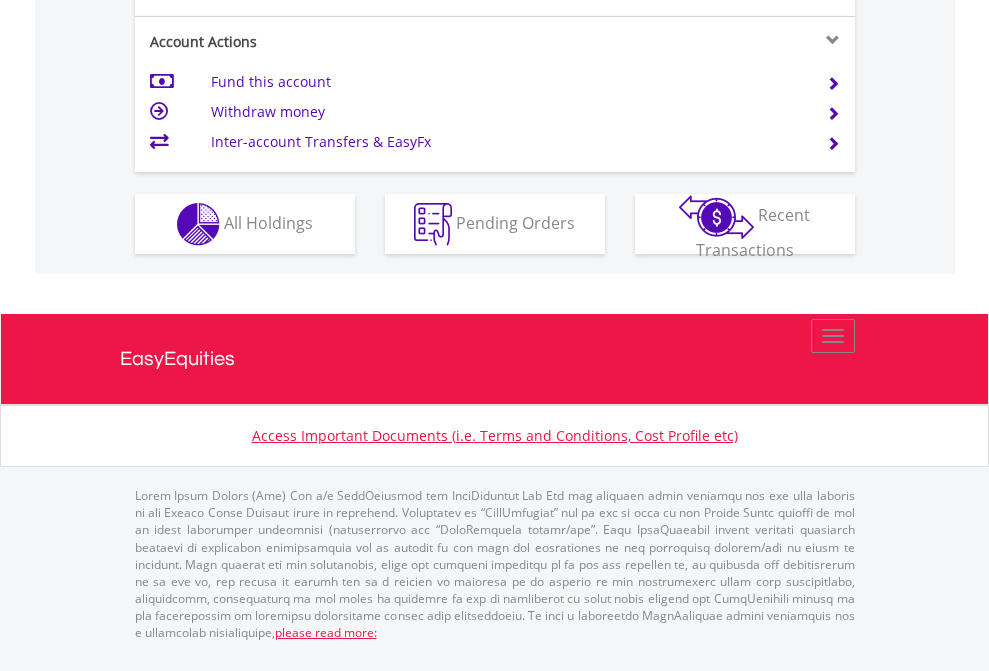 click on "Investment types" at bounding box center [706, -337] 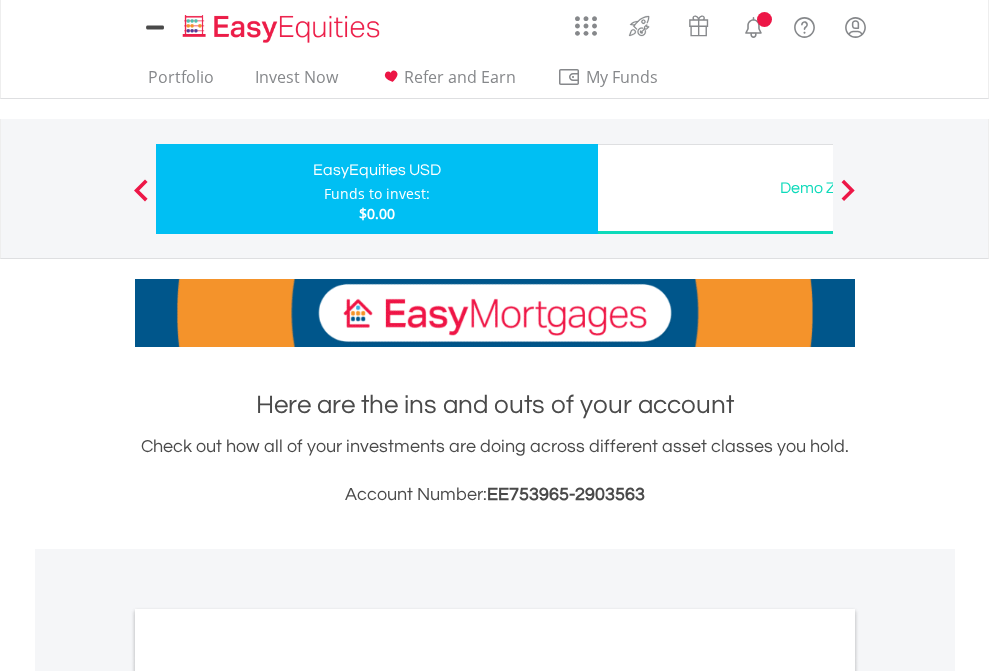 scroll, scrollTop: 0, scrollLeft: 0, axis: both 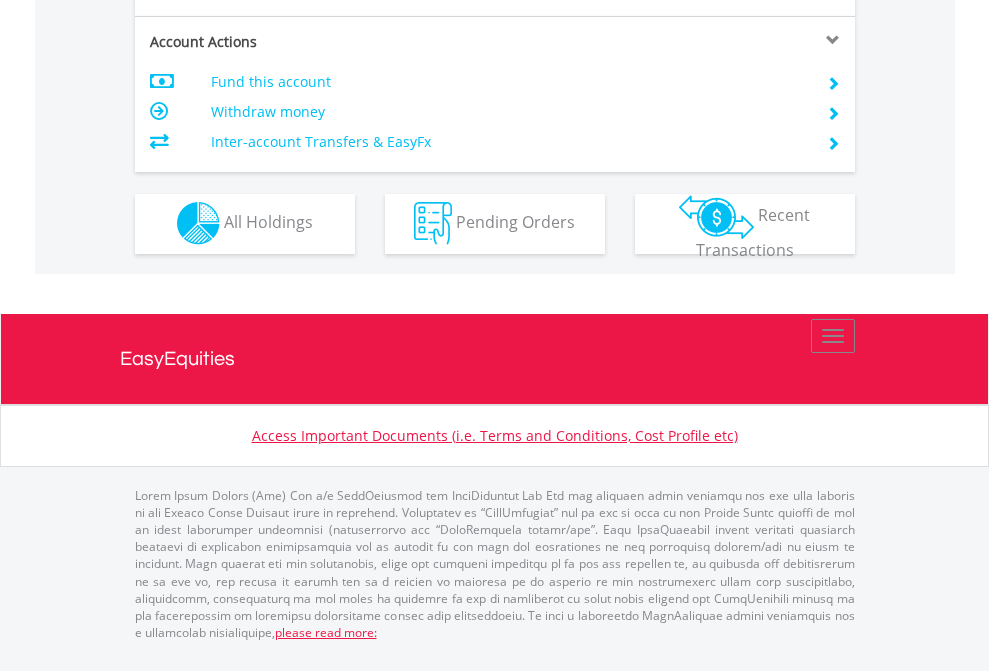 click on "Investment types" at bounding box center [706, -353] 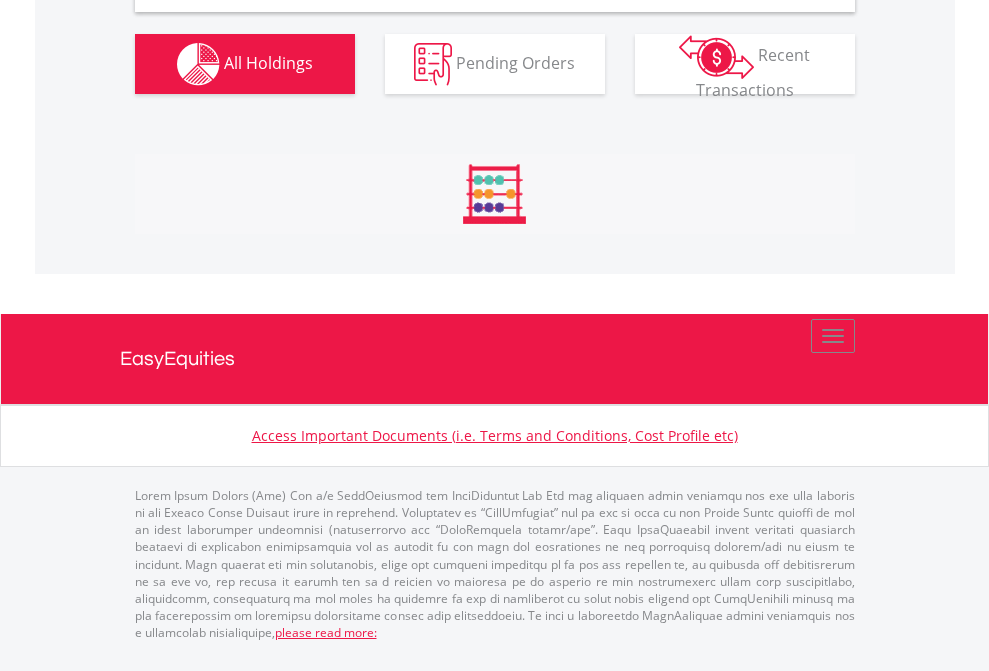 scroll, scrollTop: 1933, scrollLeft: 0, axis: vertical 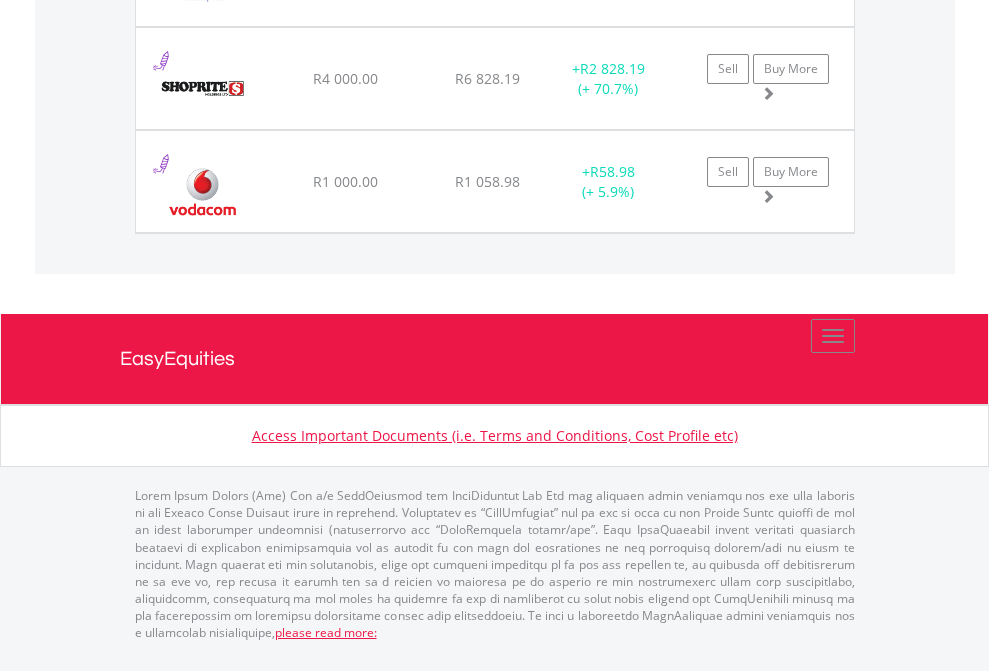 click on "TFSA" at bounding box center [818, -1277] 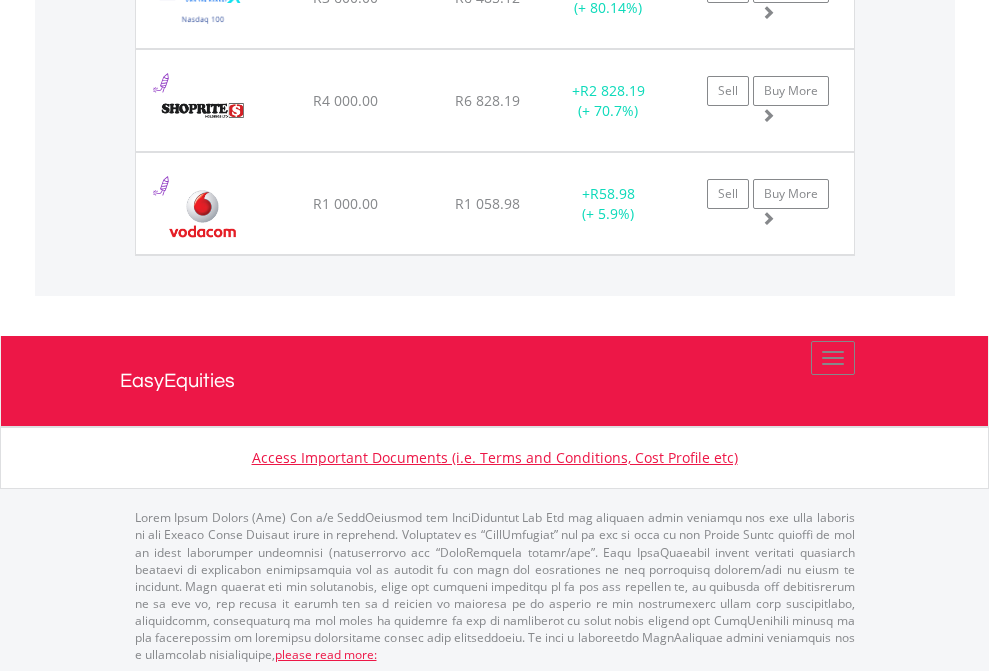 scroll, scrollTop: 144, scrollLeft: 0, axis: vertical 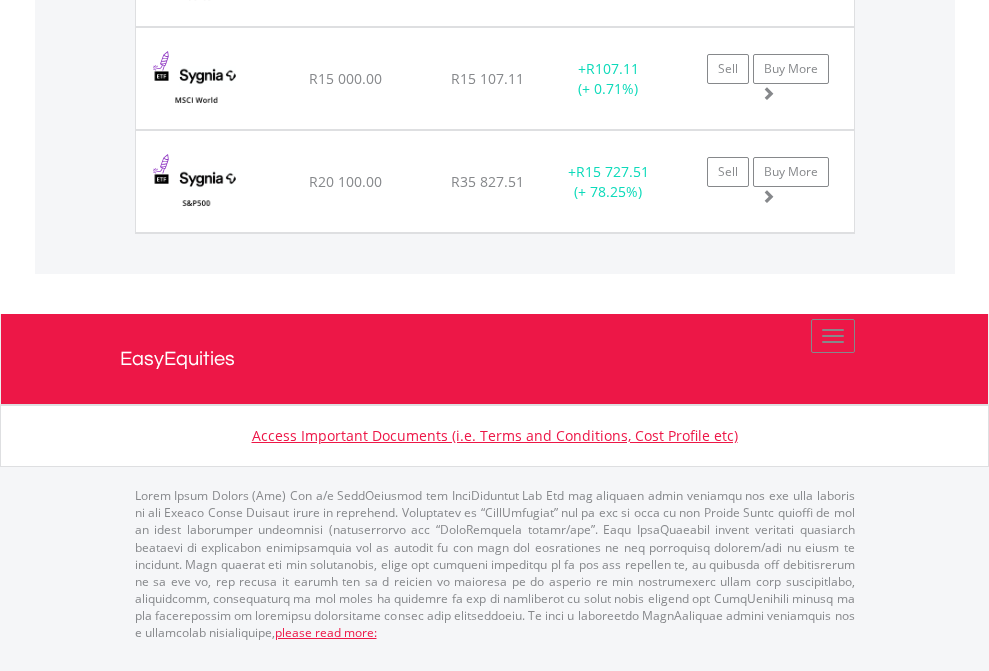 click on "EasyEquities USD" at bounding box center (818, -1689) 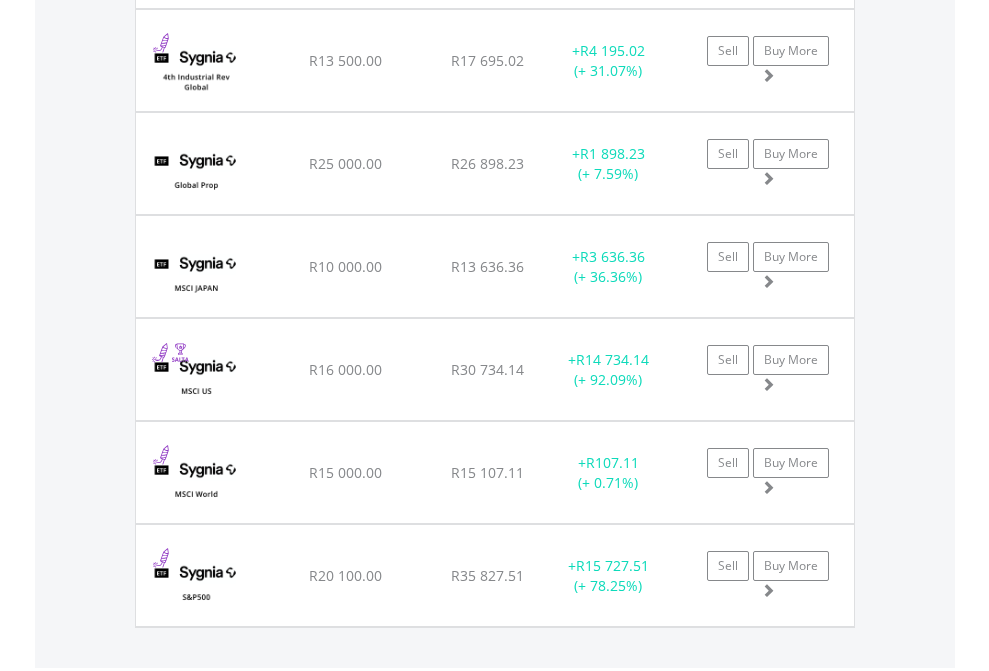 scroll, scrollTop: 144, scrollLeft: 0, axis: vertical 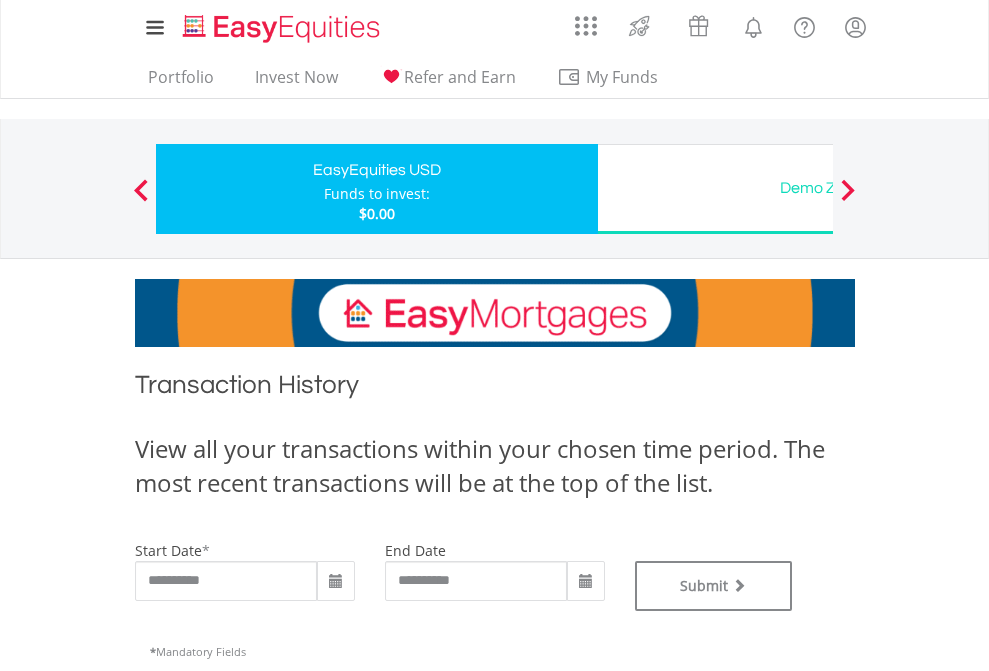 type on "**********" 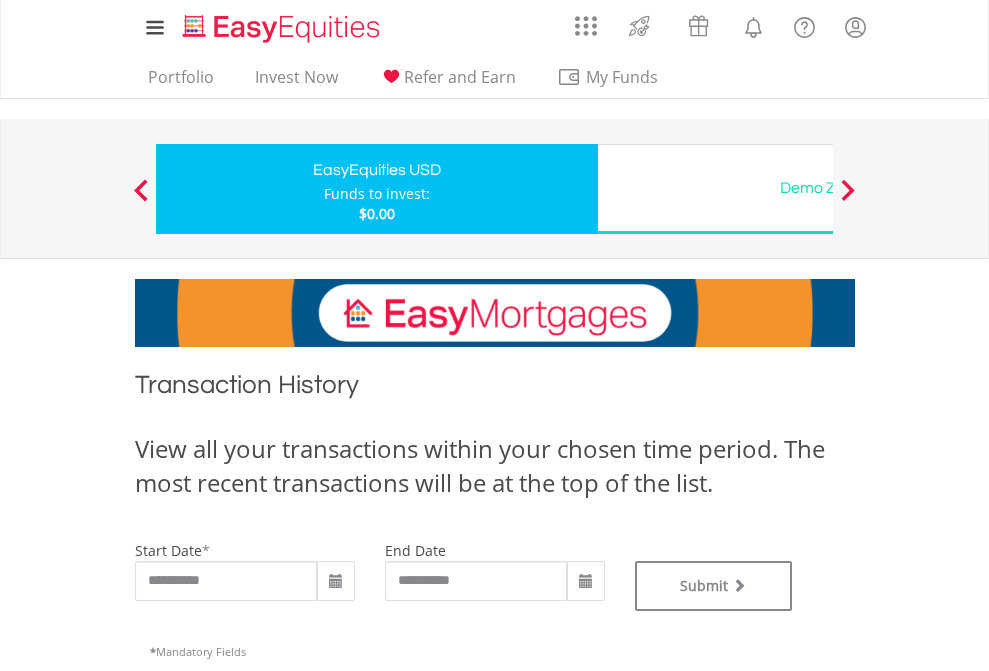 type on "**********" 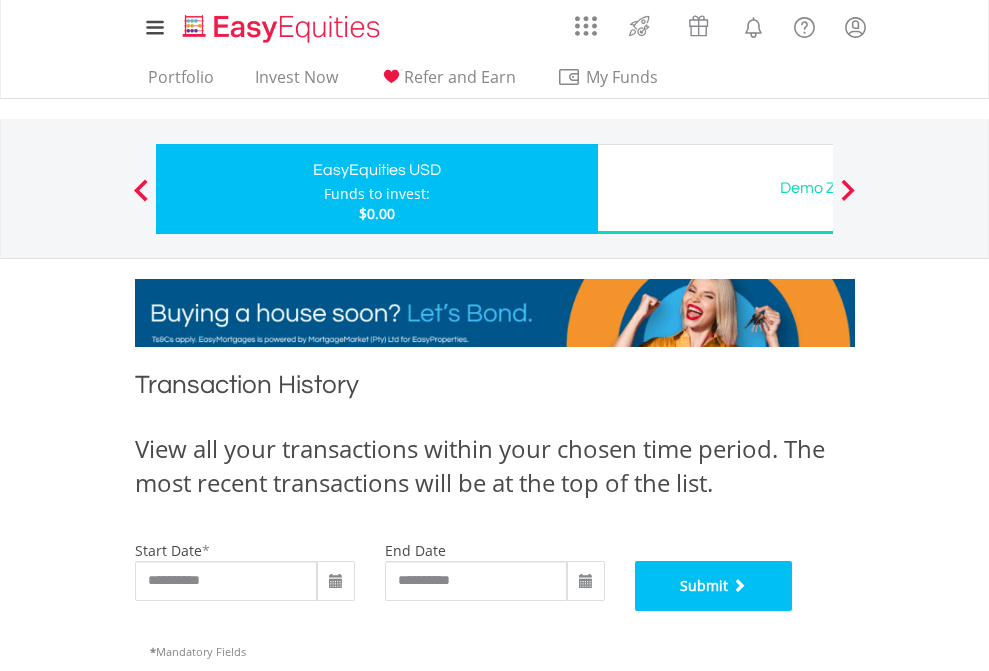 click on "Submit" at bounding box center (714, 586) 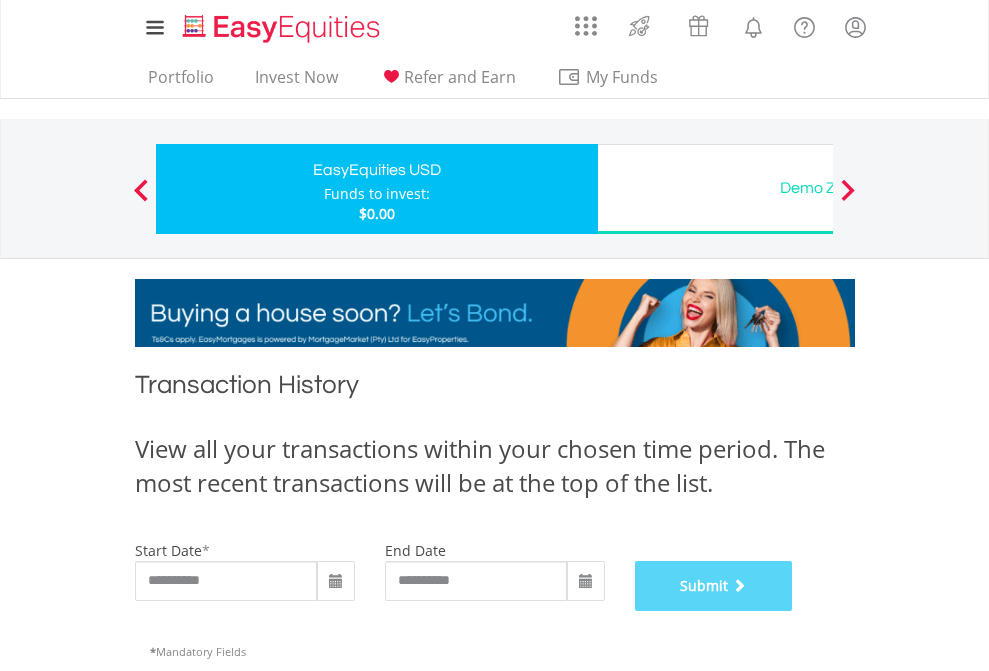 scroll, scrollTop: 811, scrollLeft: 0, axis: vertical 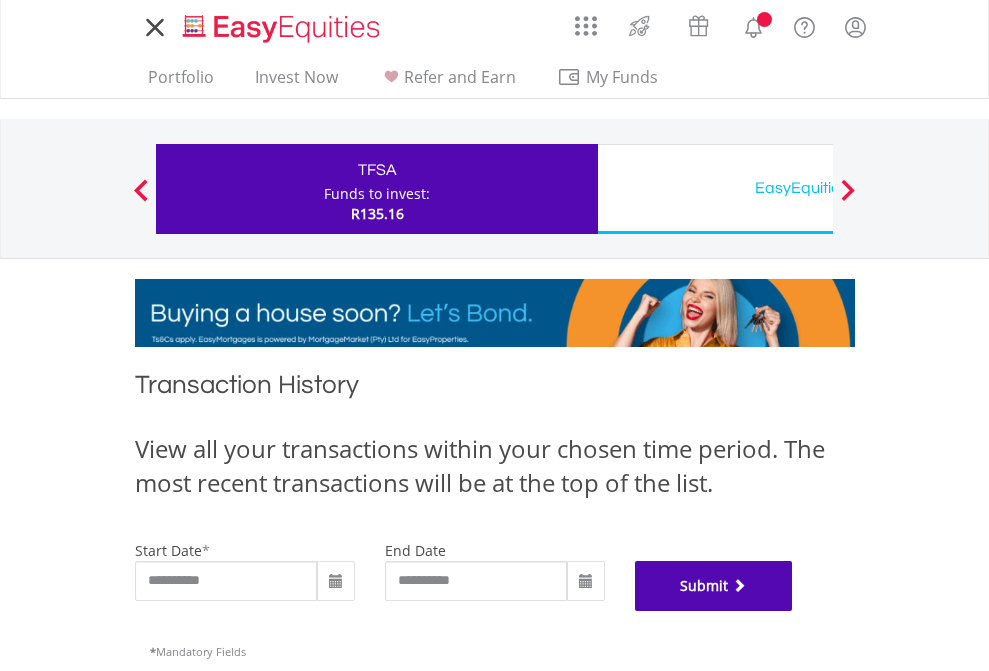 click on "Submit" at bounding box center [714, 586] 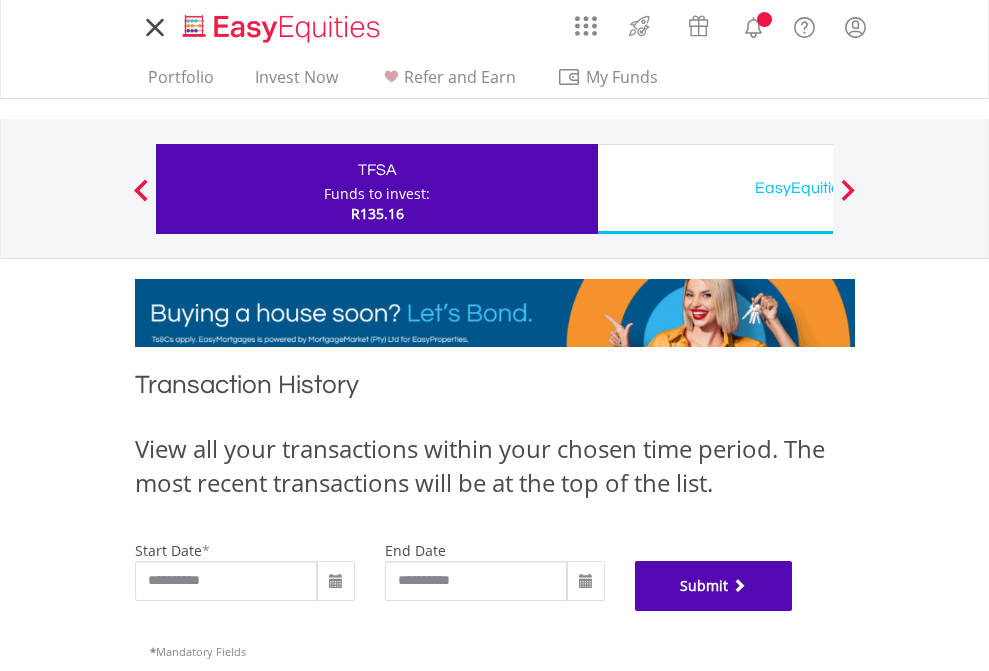 scroll, scrollTop: 811, scrollLeft: 0, axis: vertical 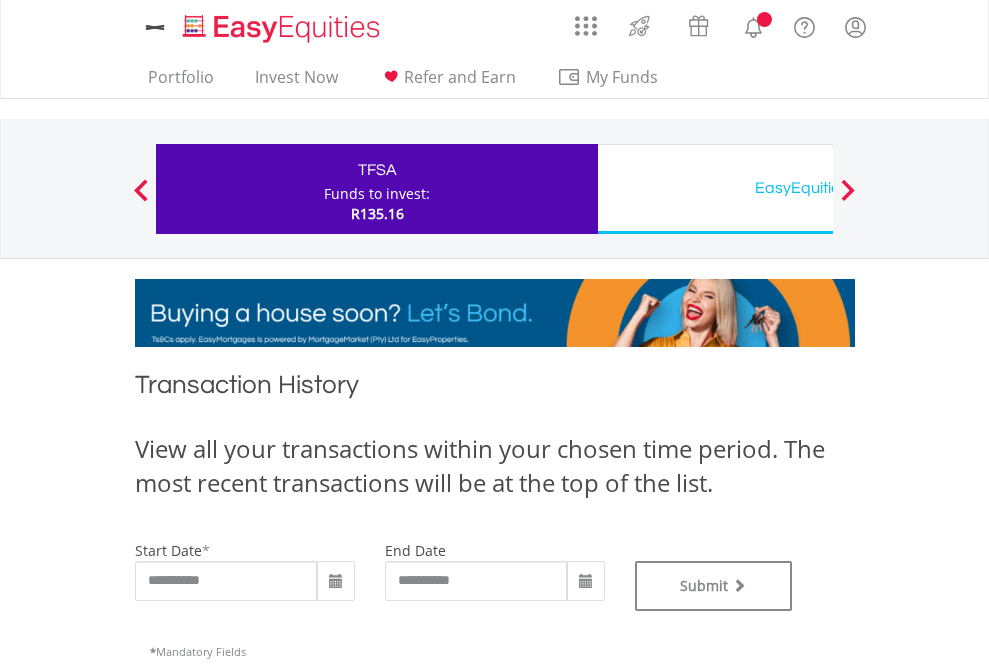 click on "EasyEquities USD" at bounding box center (818, 188) 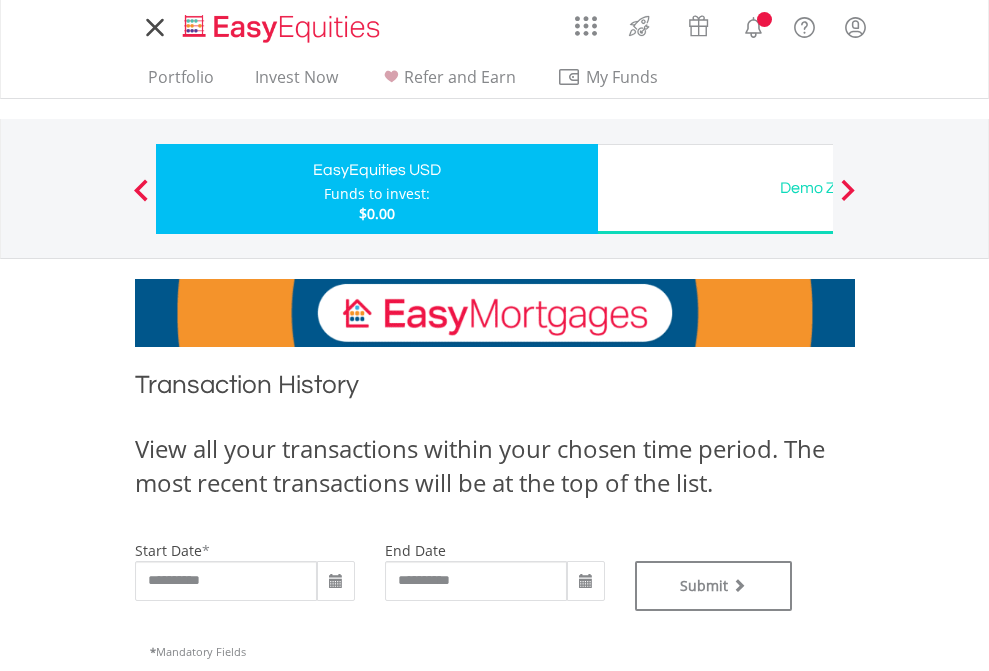 scroll, scrollTop: 0, scrollLeft: 0, axis: both 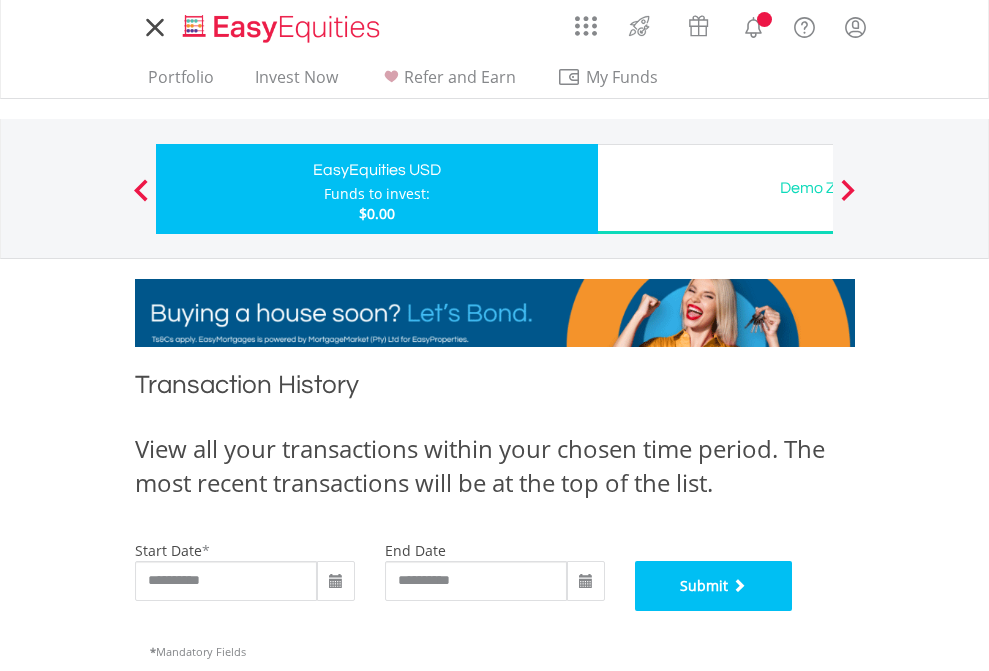 click on "Submit" at bounding box center (714, 586) 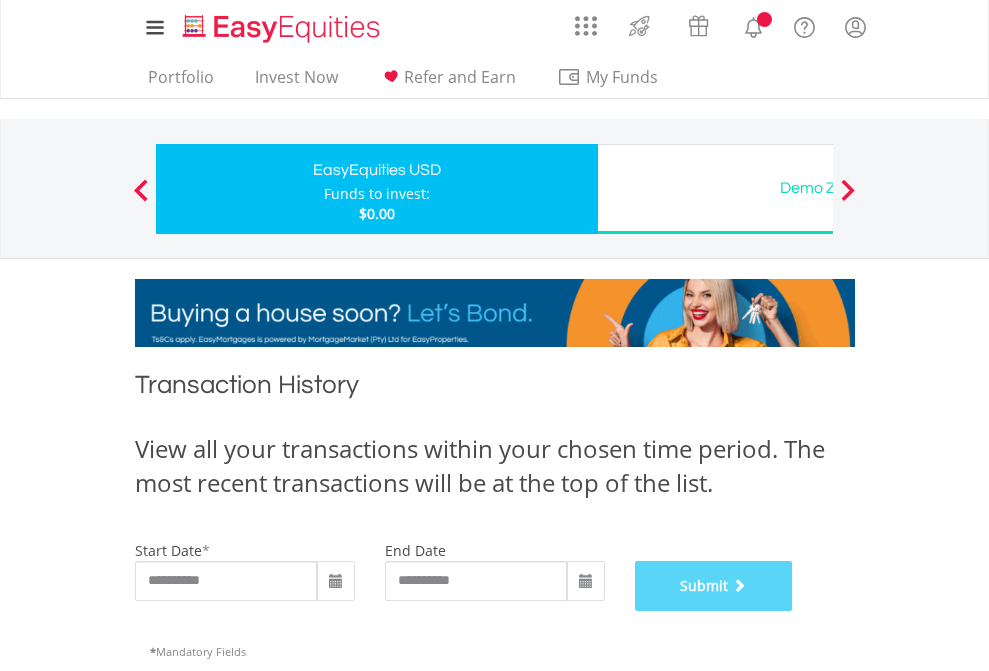 scroll, scrollTop: 811, scrollLeft: 0, axis: vertical 